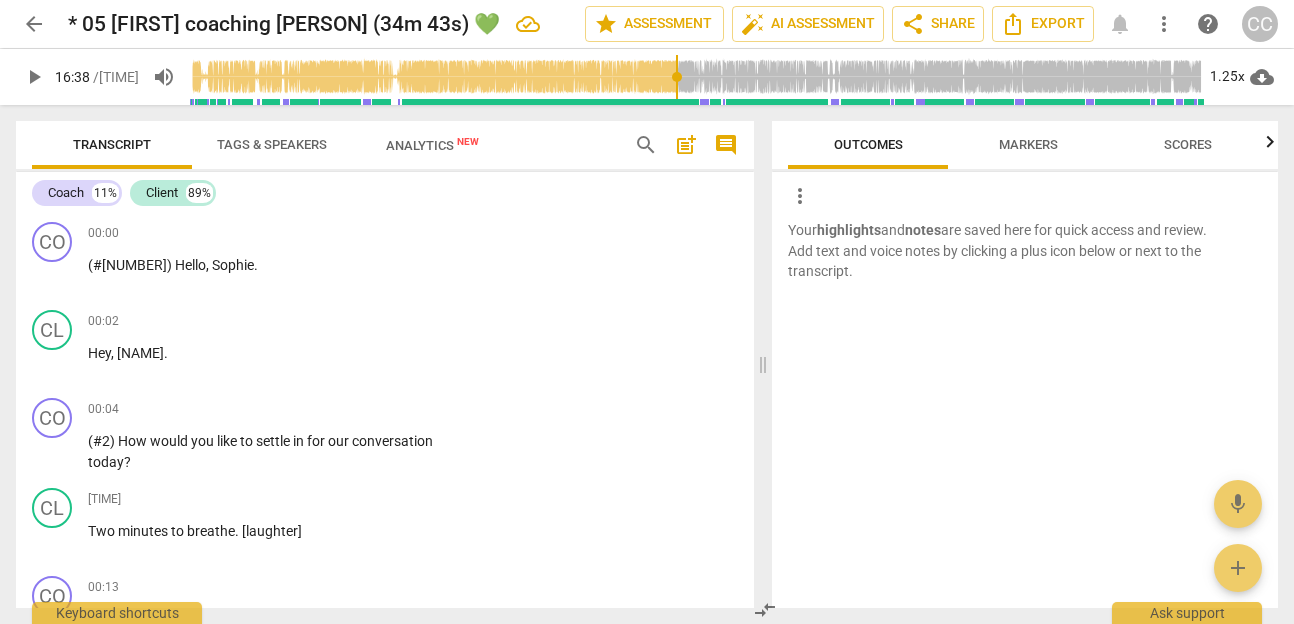 scroll, scrollTop: 0, scrollLeft: 0, axis: both 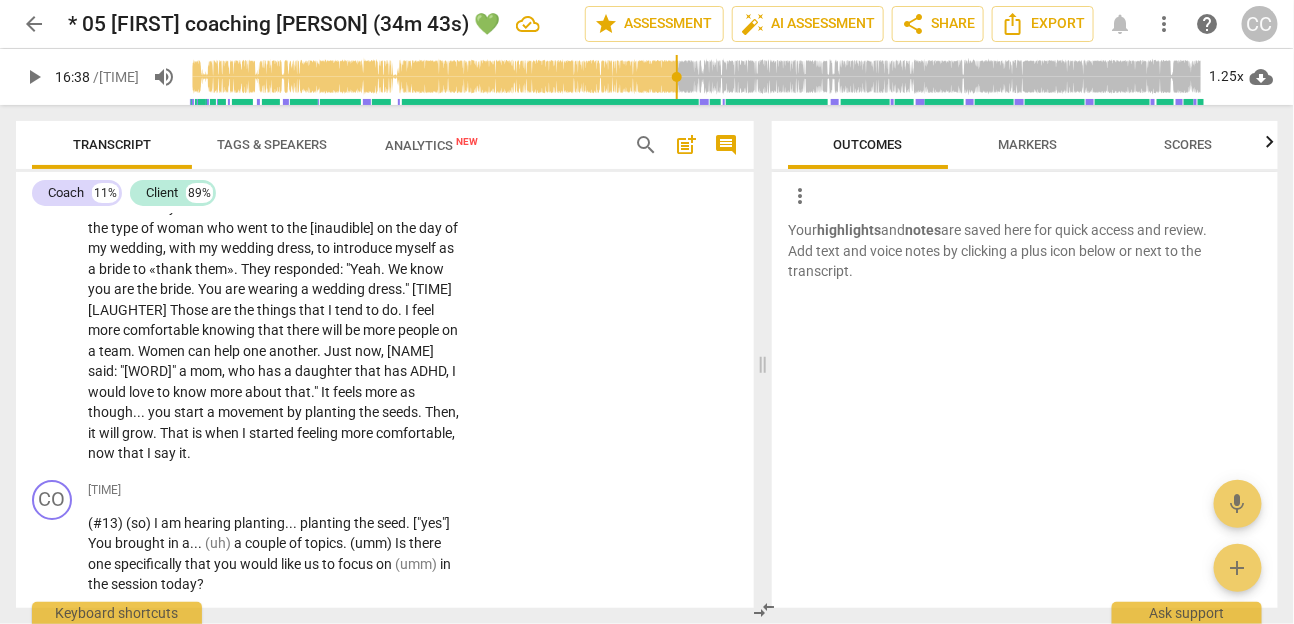 click on "arrow_back" at bounding box center (34, 24) 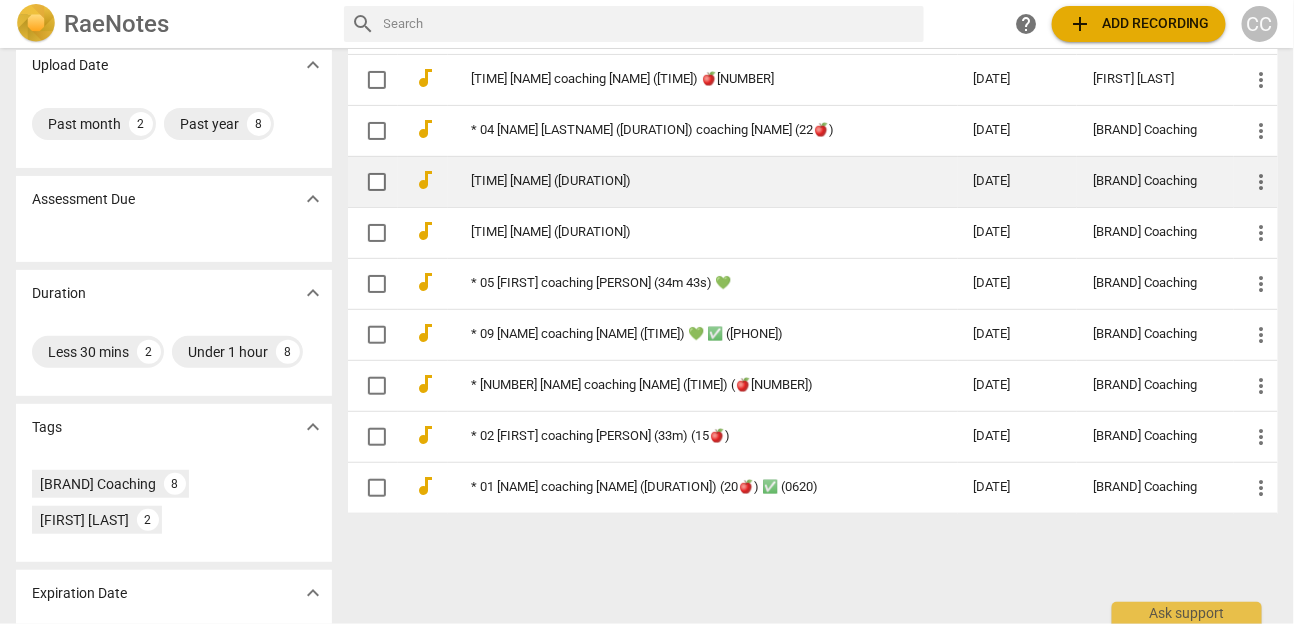 scroll, scrollTop: 200, scrollLeft: 0, axis: vertical 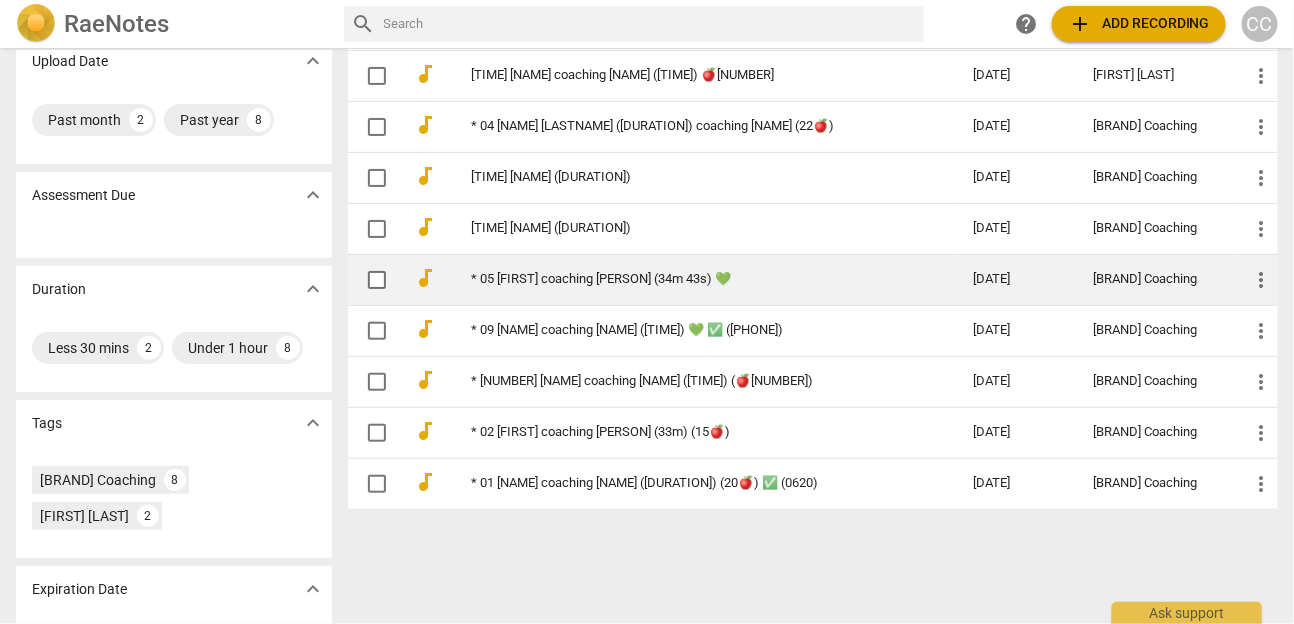 click on "* 05 [FIRST] coaching [PERSON] (34m 43s) 💚" at bounding box center [687, 279] 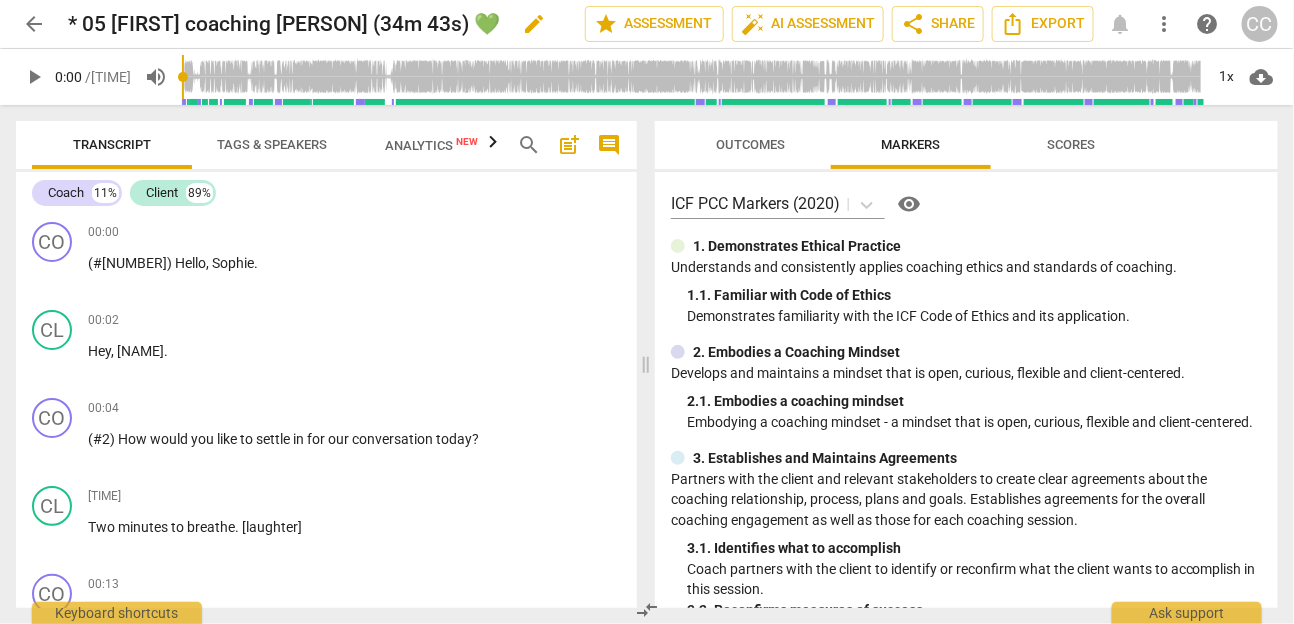 click on "edit" at bounding box center (534, 24) 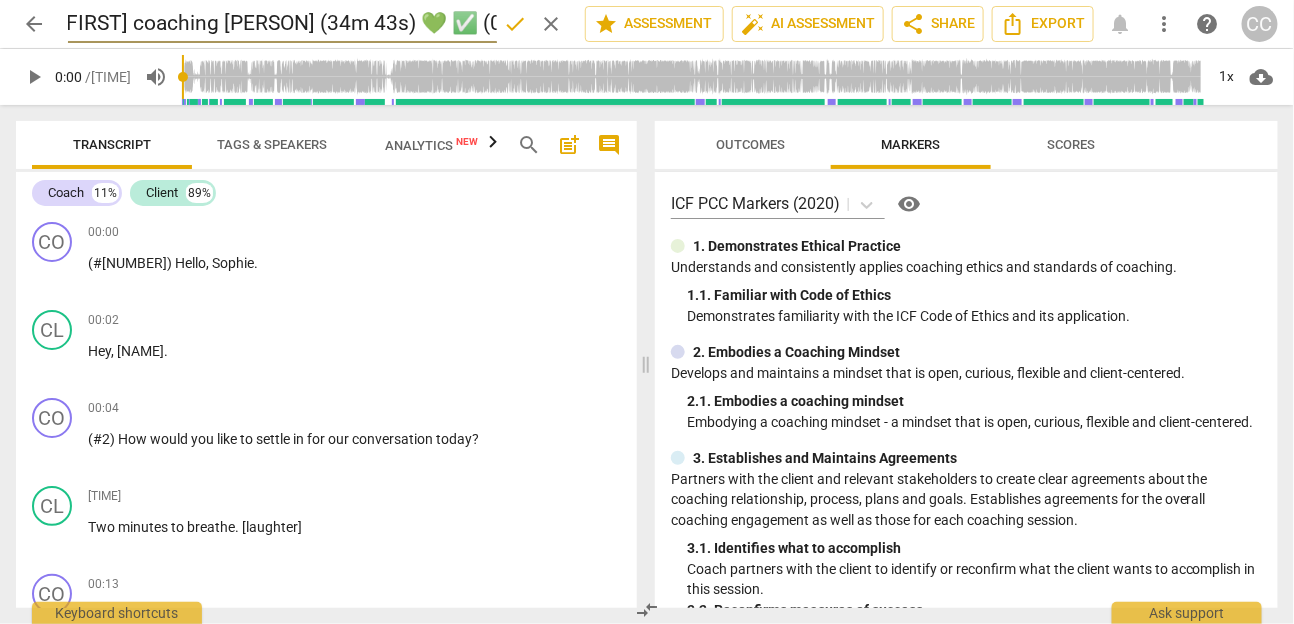 scroll, scrollTop: 0, scrollLeft: 59, axis: horizontal 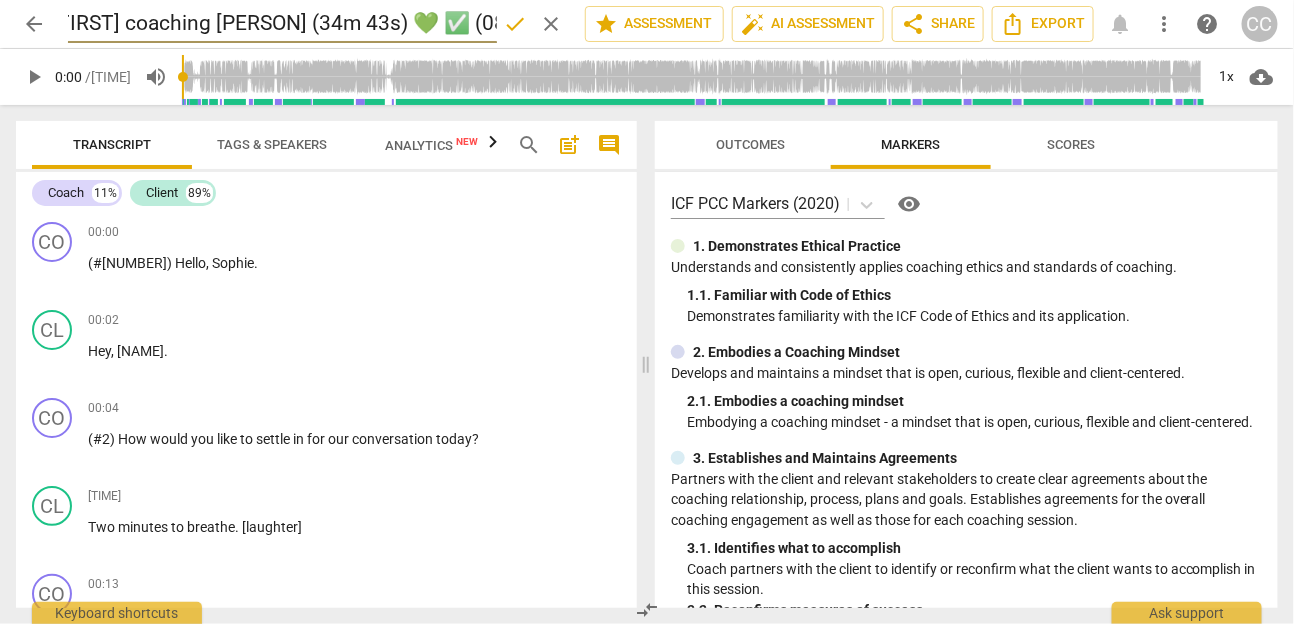 type on "* 05 [FIRST] coaching [PERSON] (34m 43s) 💚 ✅ (0802)" 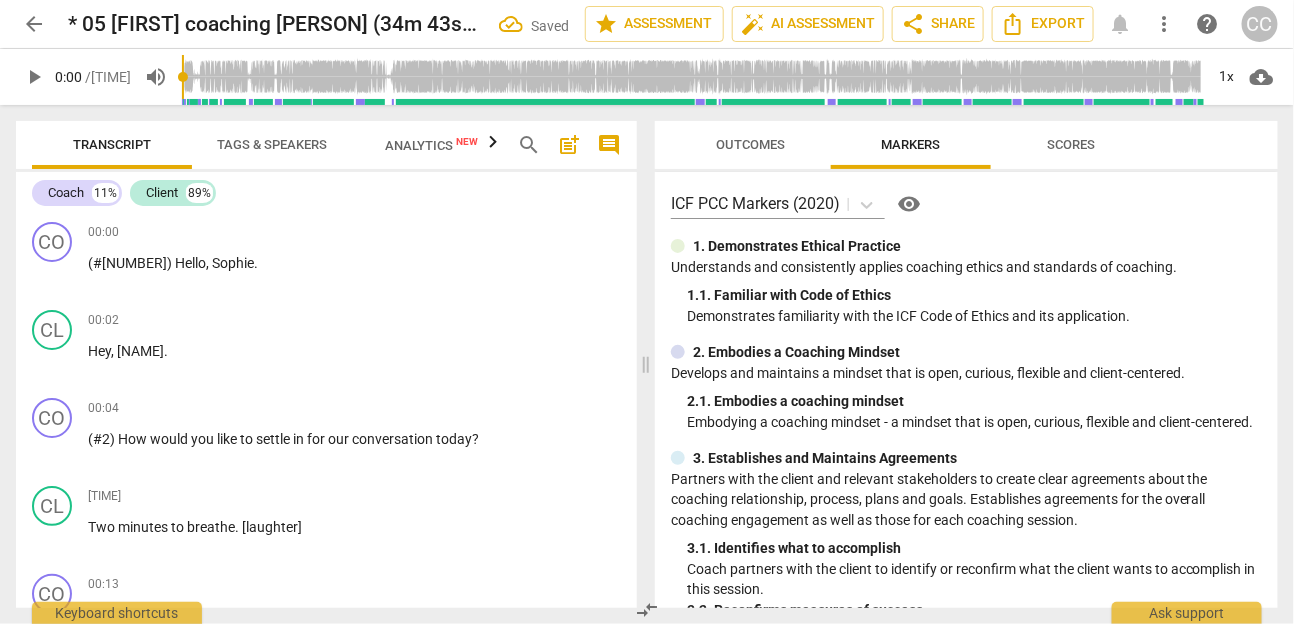 click on "arrow_back" at bounding box center (34, 24) 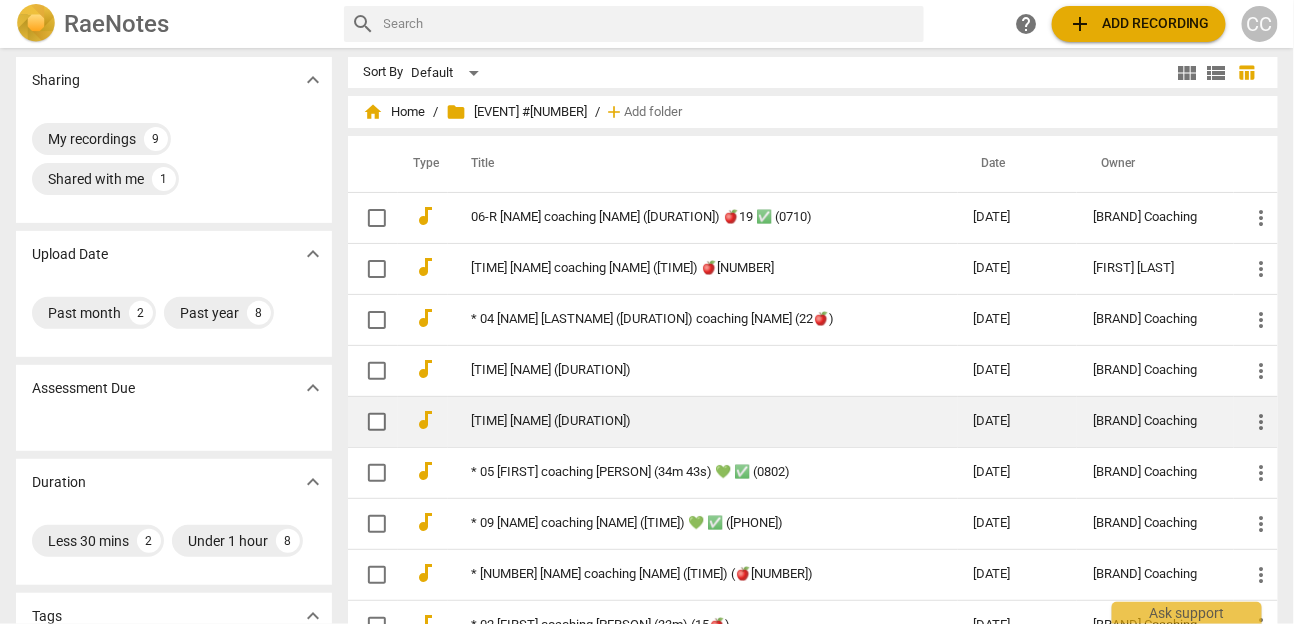 scroll, scrollTop: 0, scrollLeft: 0, axis: both 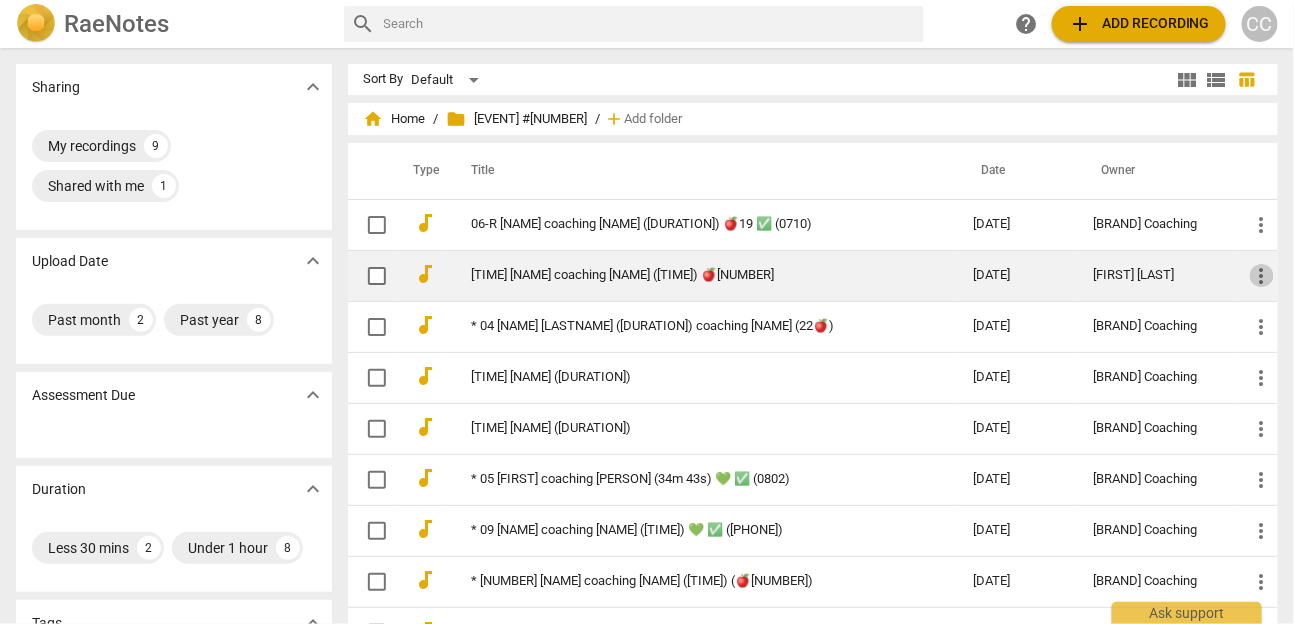 click on "more_vert" at bounding box center [1262, 276] 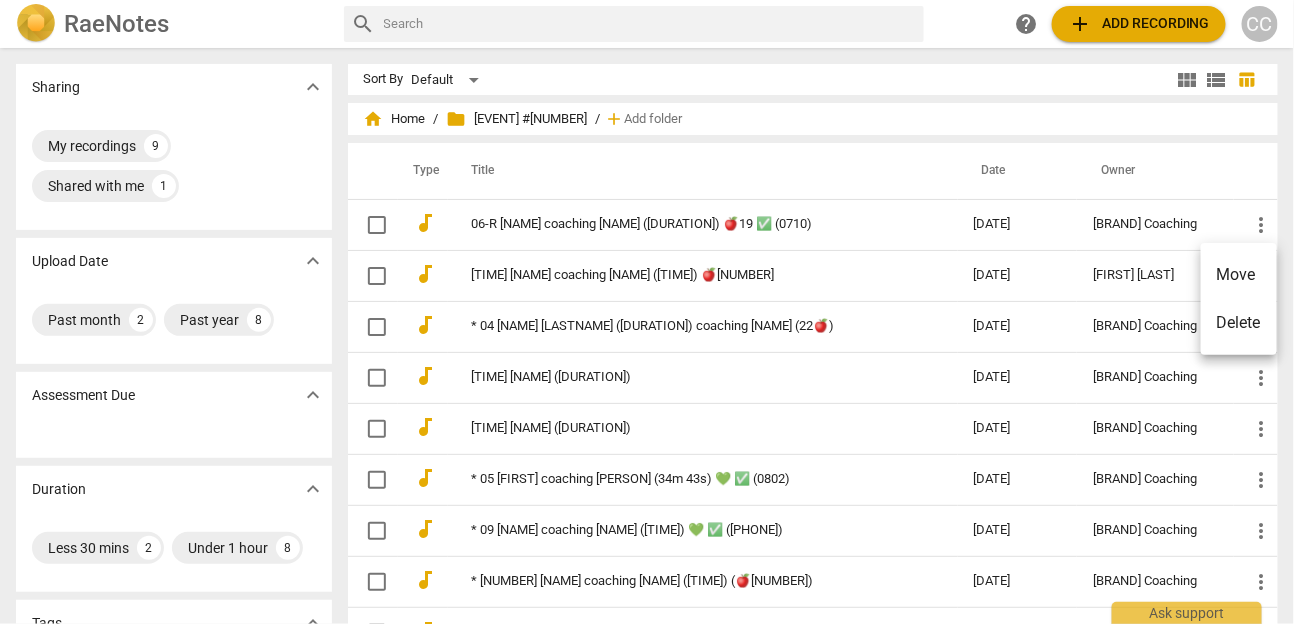 click at bounding box center (647, 312) 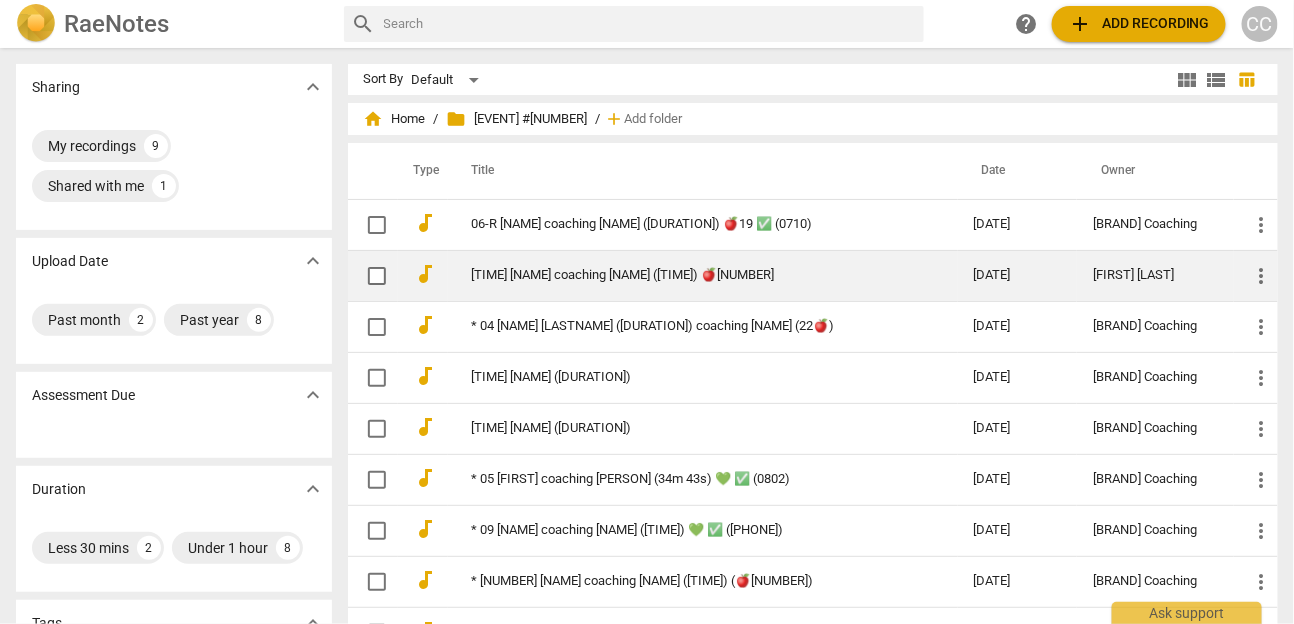 click on "[TIME] [NAME] coaching [NAME] ([TIME]) 🍎[NUMBER]" at bounding box center [687, 275] 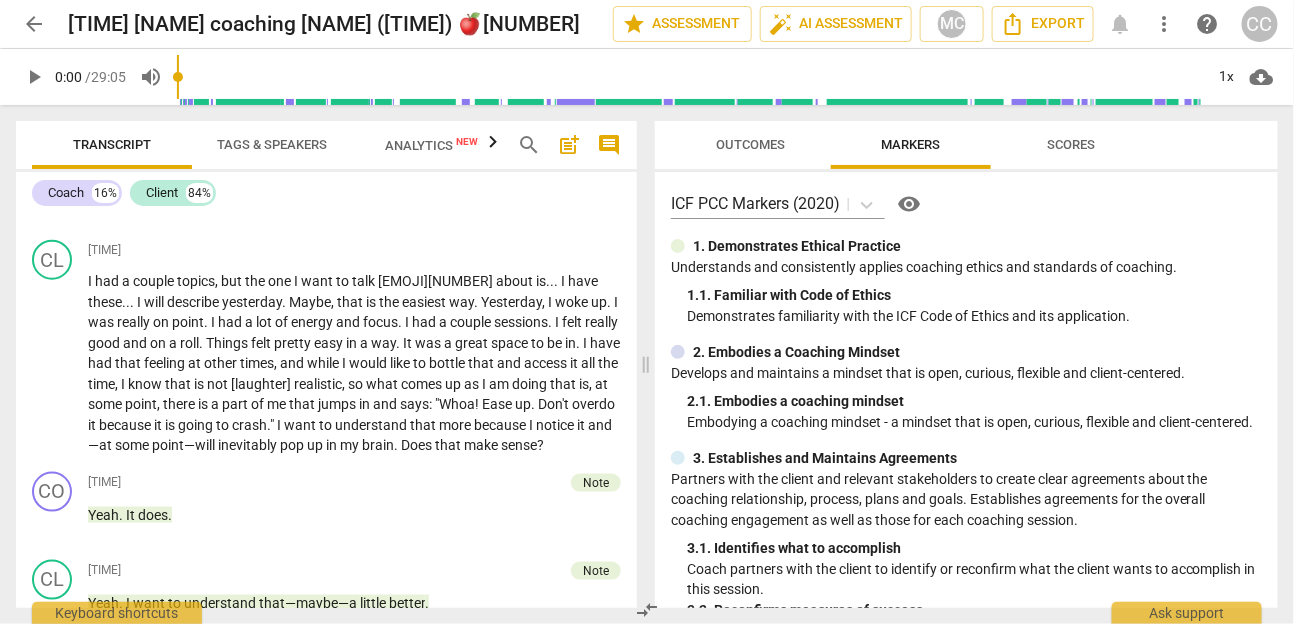 scroll, scrollTop: 0, scrollLeft: 0, axis: both 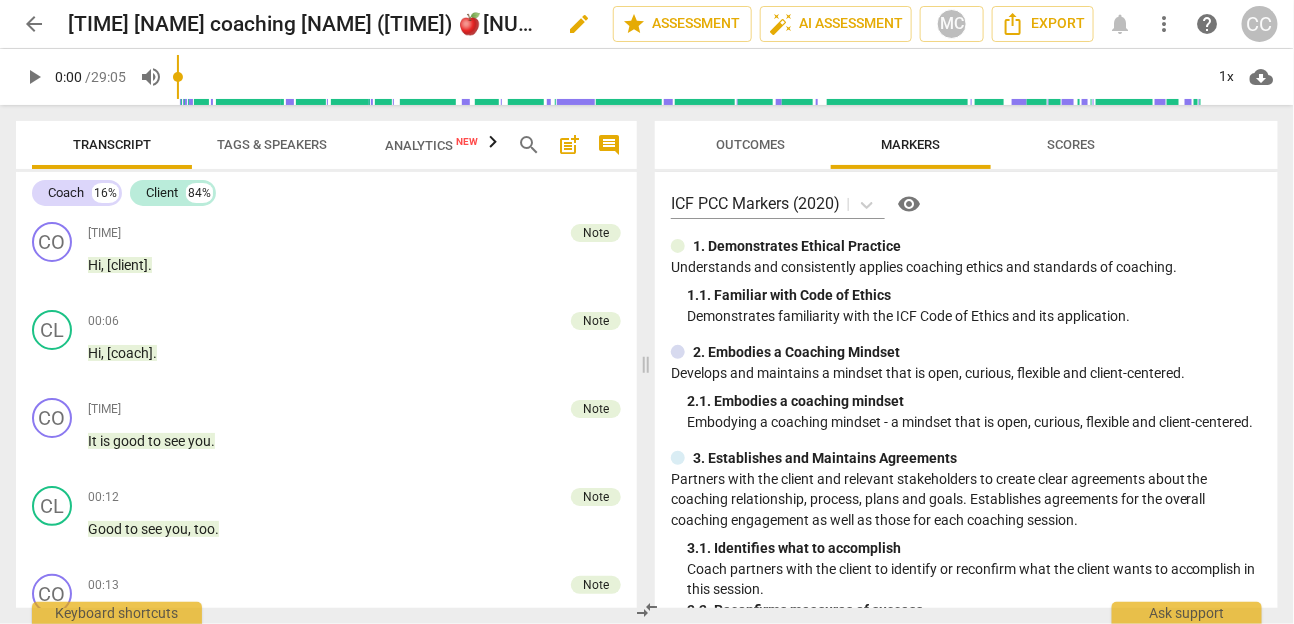 click on "edit" at bounding box center (579, 24) 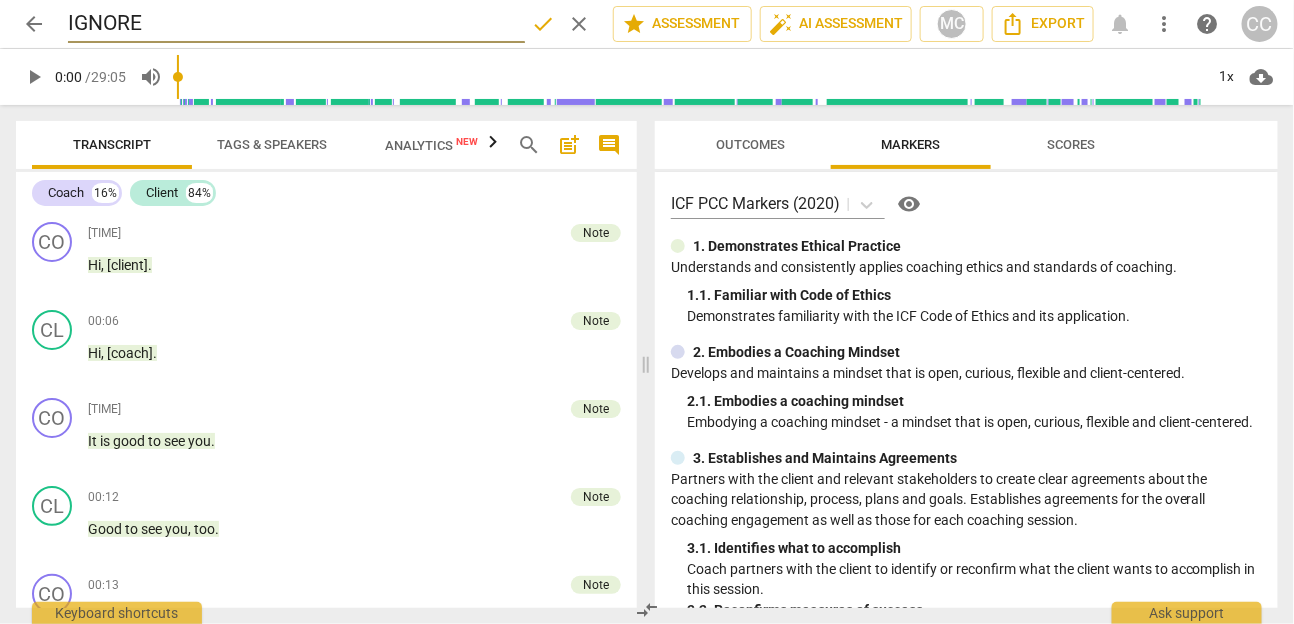 type on "IGNORE" 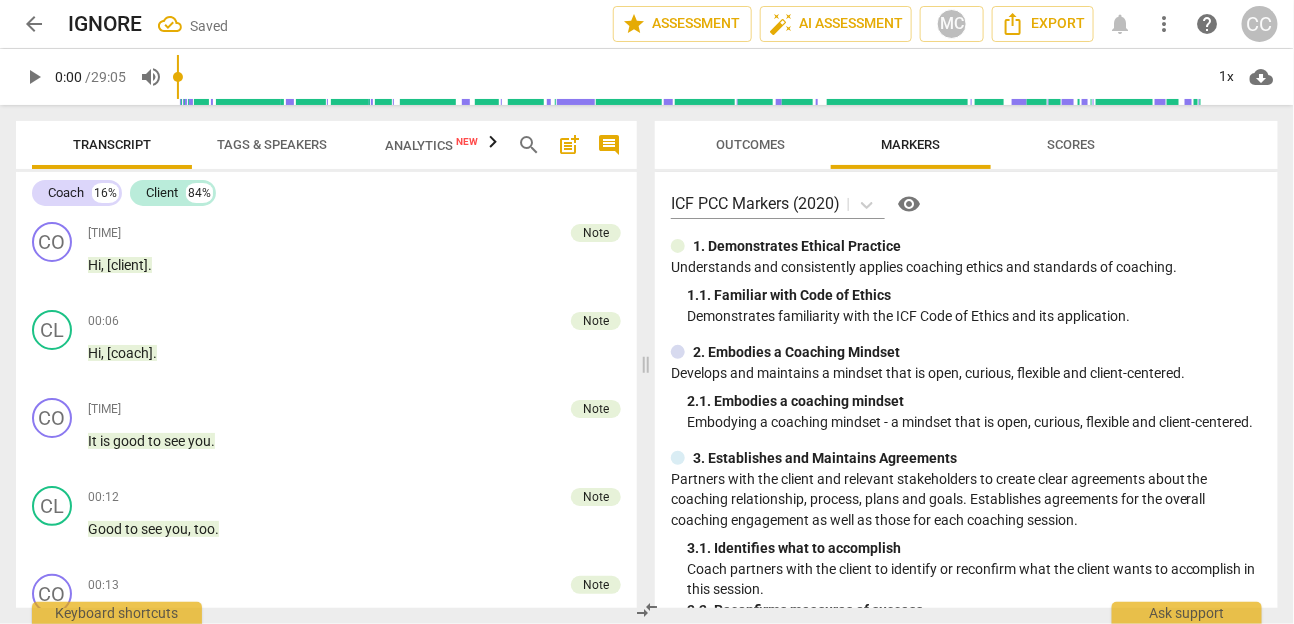 click on "arrow_back" at bounding box center [34, 24] 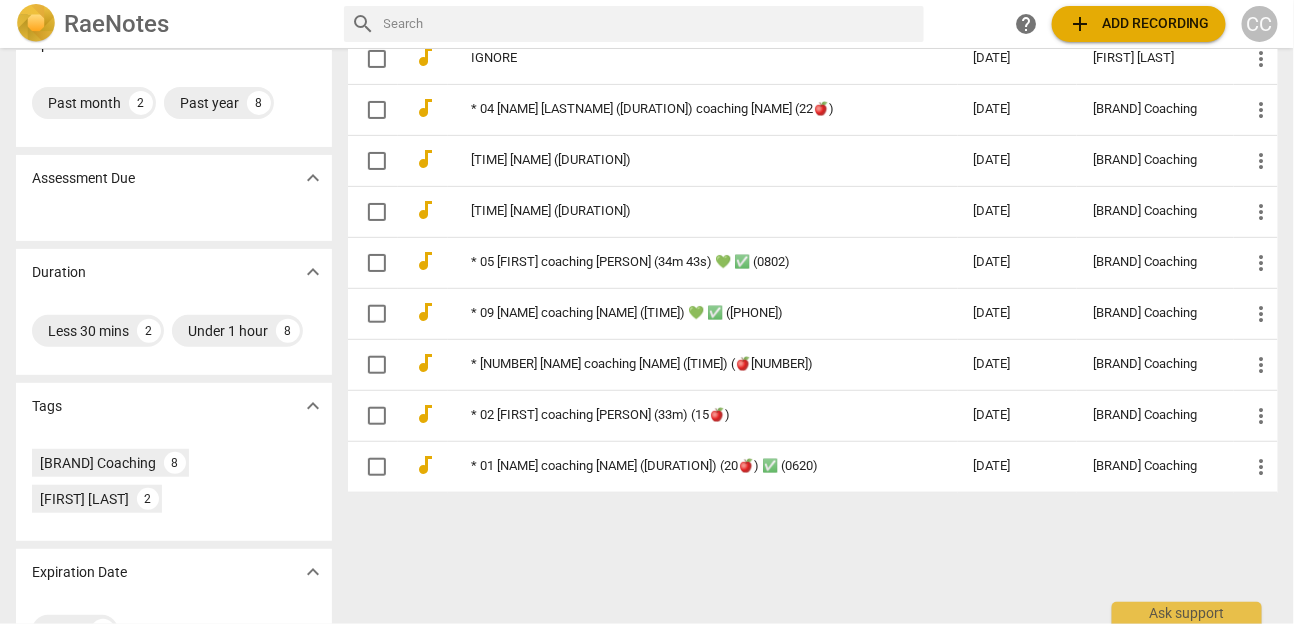 scroll, scrollTop: 216, scrollLeft: 0, axis: vertical 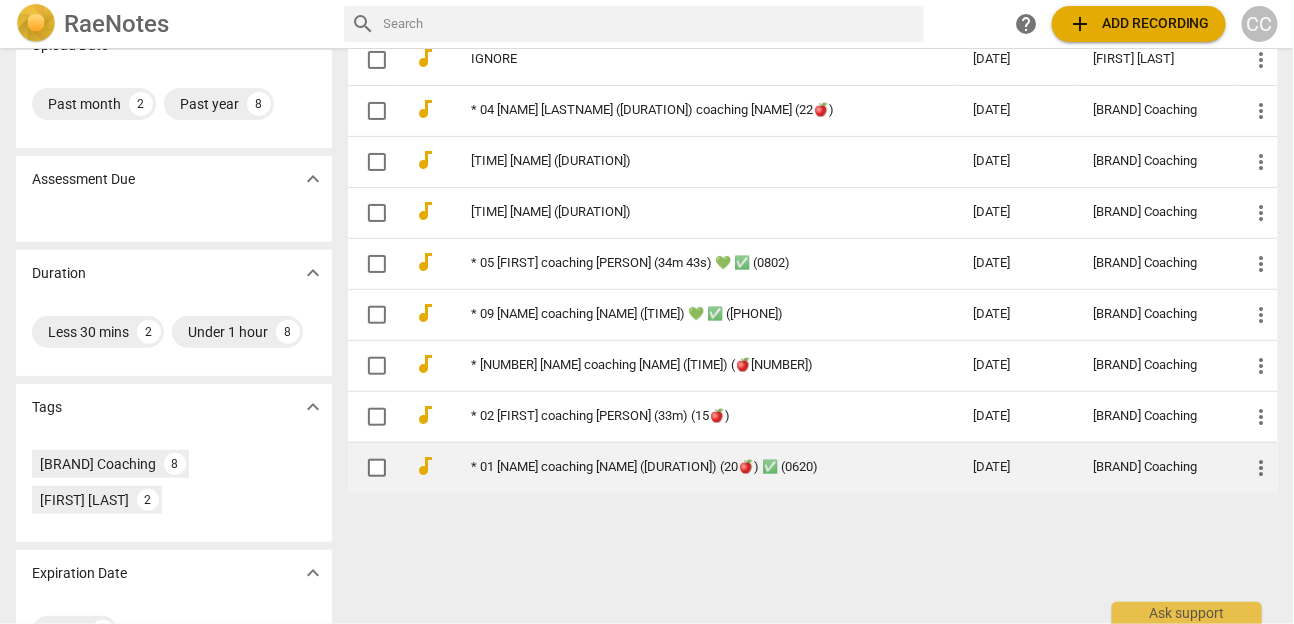 click on "* 01 [NAME] coaching [NAME] ([DURATION]) (20🍎) ✅ (0620)" at bounding box center [687, 467] 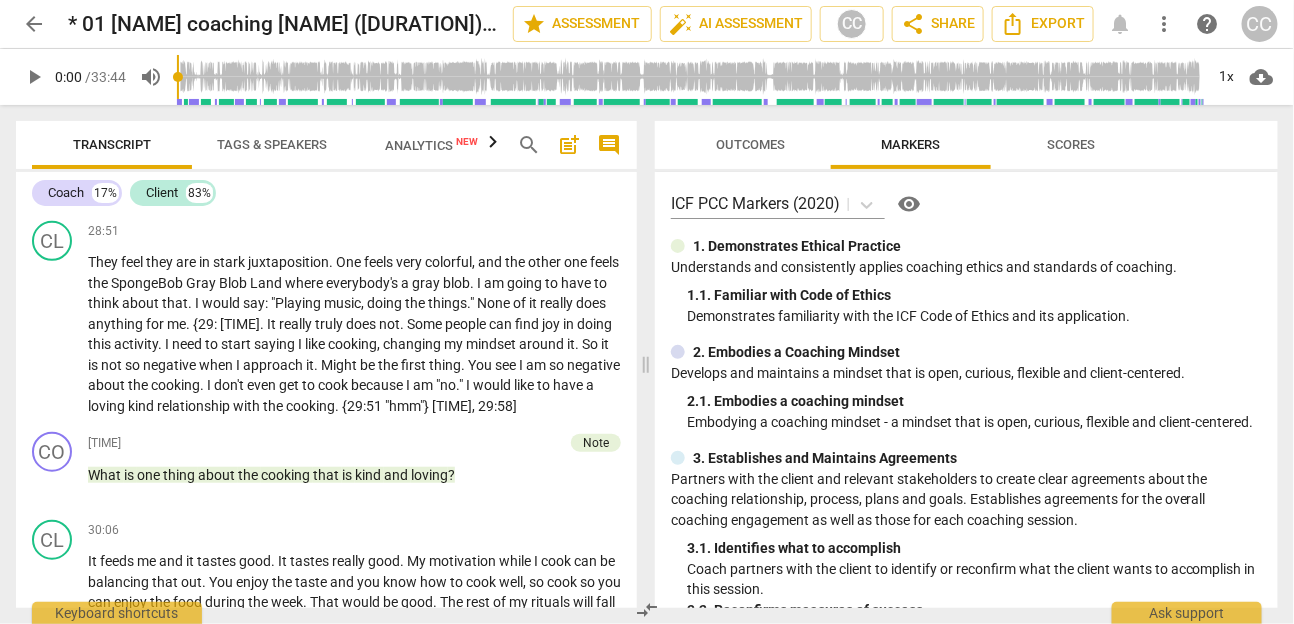 scroll, scrollTop: 7569, scrollLeft: 0, axis: vertical 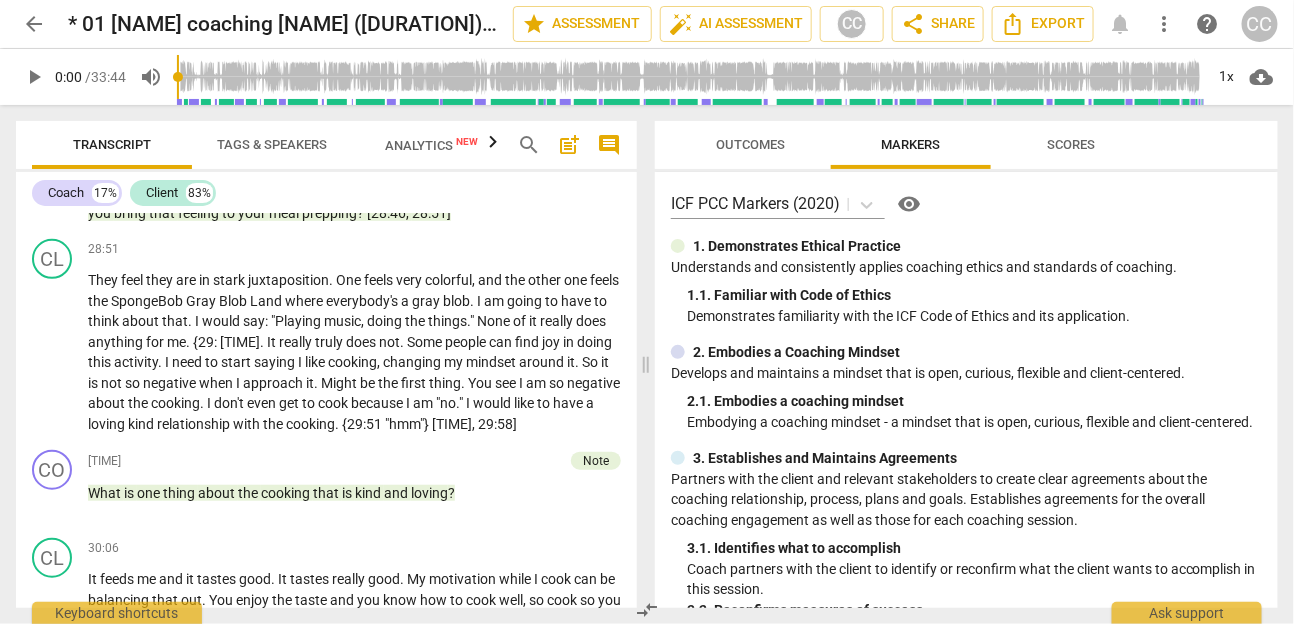 click on "arrow_back" at bounding box center [34, 24] 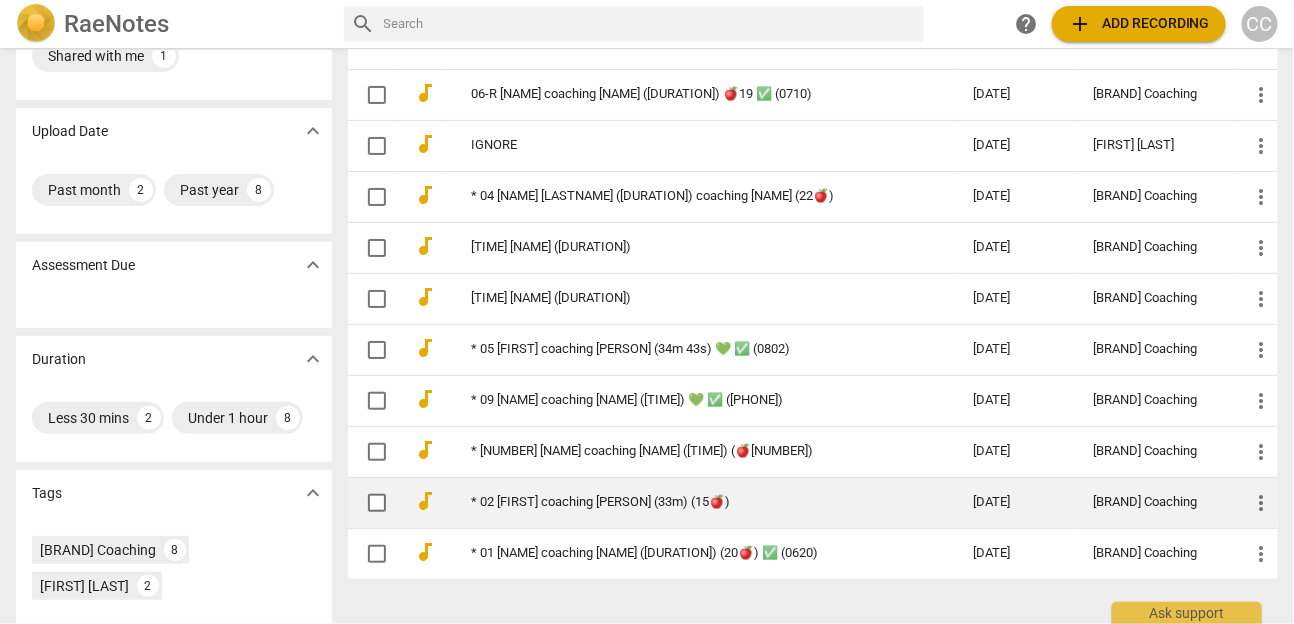 scroll, scrollTop: 125, scrollLeft: 0, axis: vertical 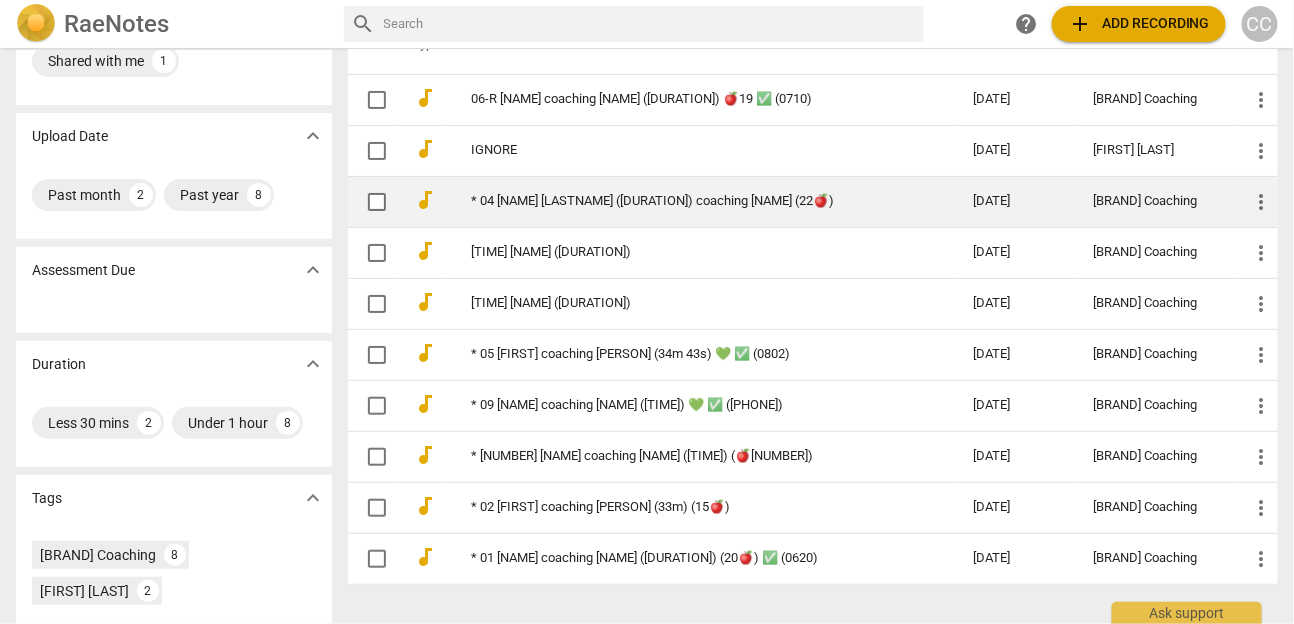 click on "* 04 [NAME] [LASTNAME] ([DURATION]) coaching [NAME] (22🍎)" at bounding box center [687, 201] 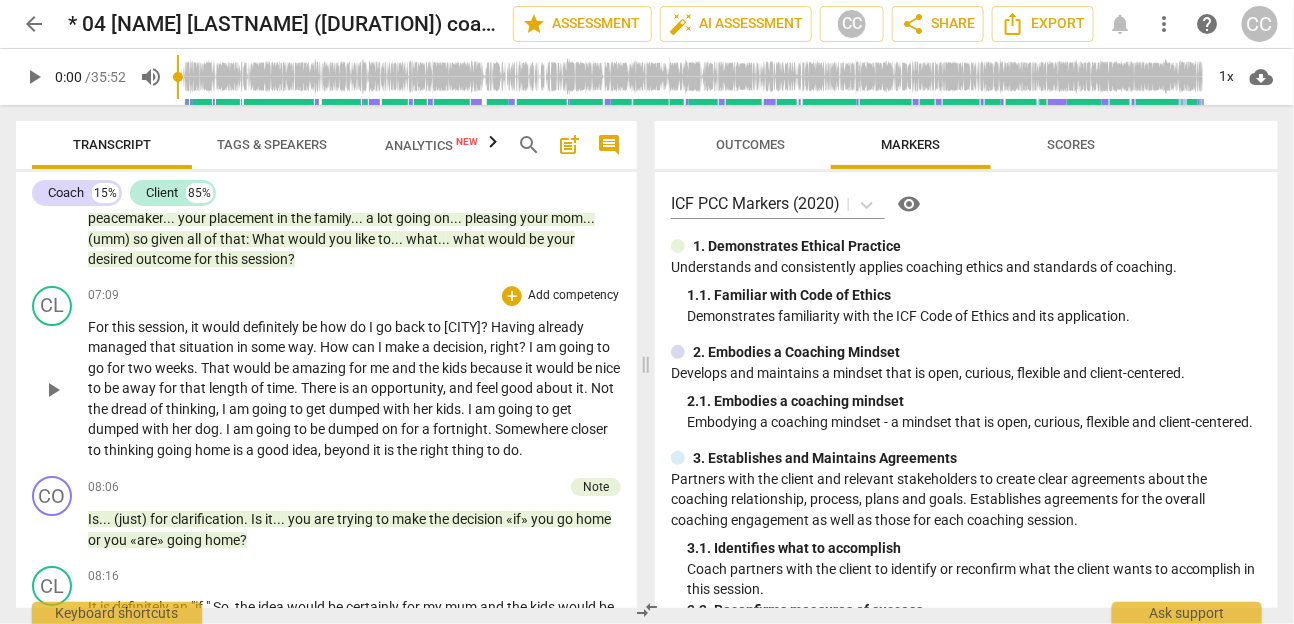 scroll, scrollTop: 2072, scrollLeft: 0, axis: vertical 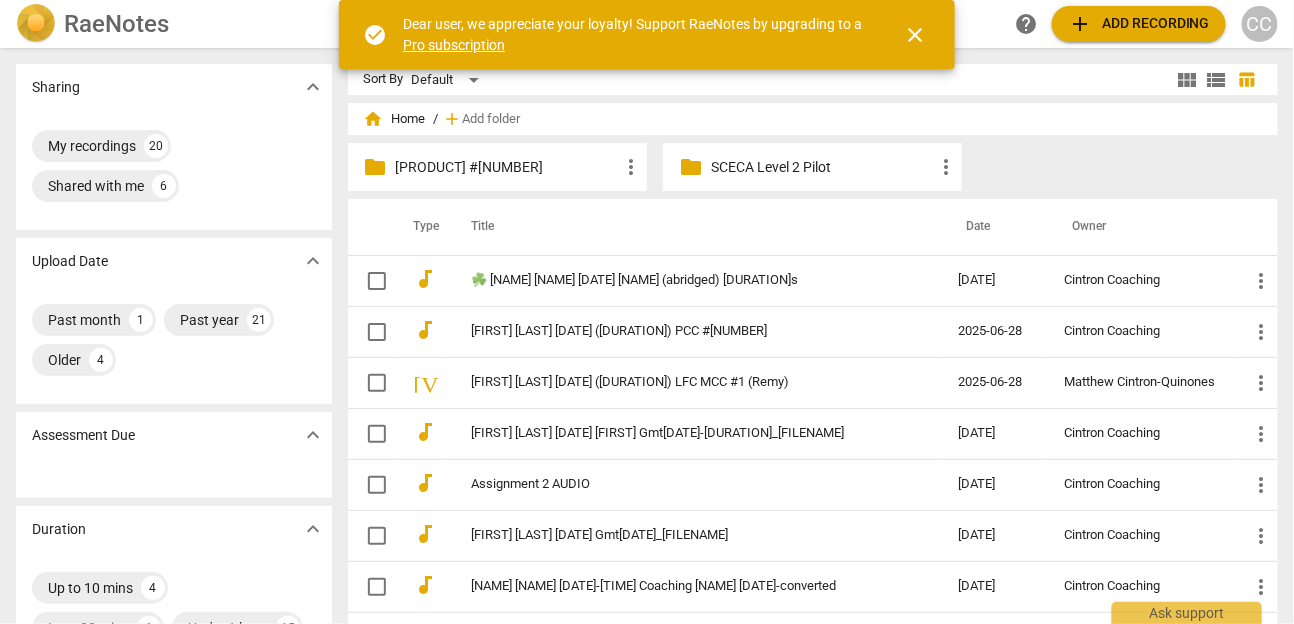 click on "[PRODUCT] #[NUMBER]" at bounding box center [507, 167] 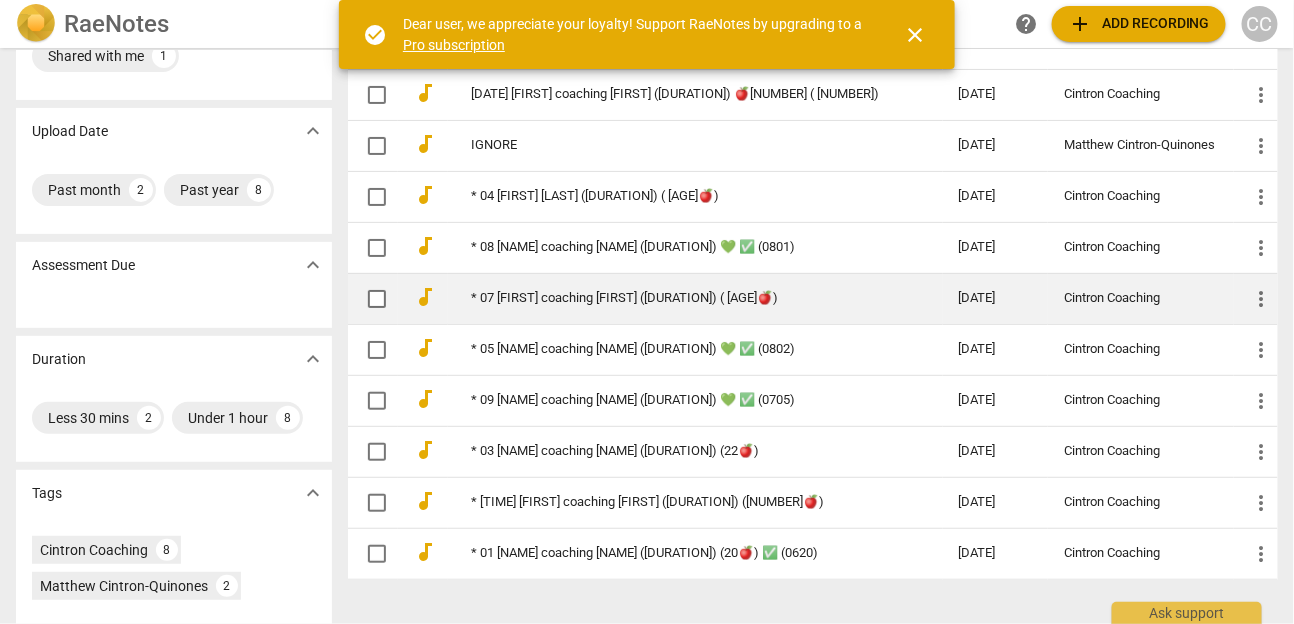 scroll, scrollTop: 139, scrollLeft: 0, axis: vertical 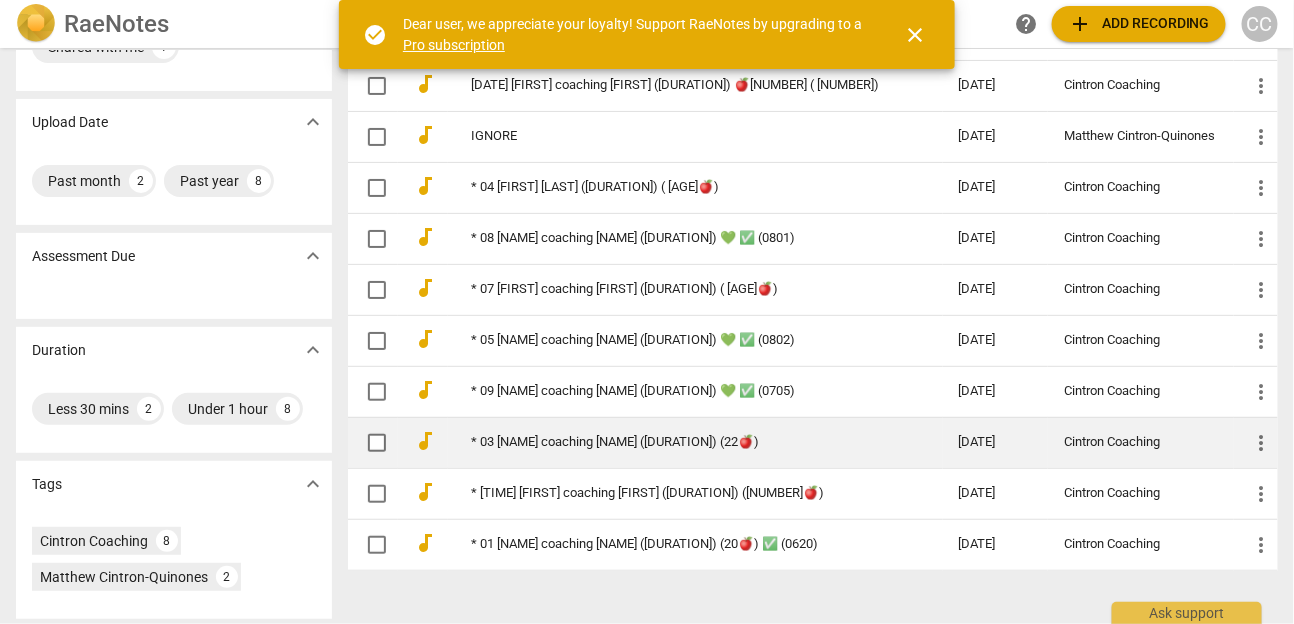 click on "* 03 [NAME] coaching [NAME] ([DURATION]) (22🍎)" at bounding box center (679, 442) 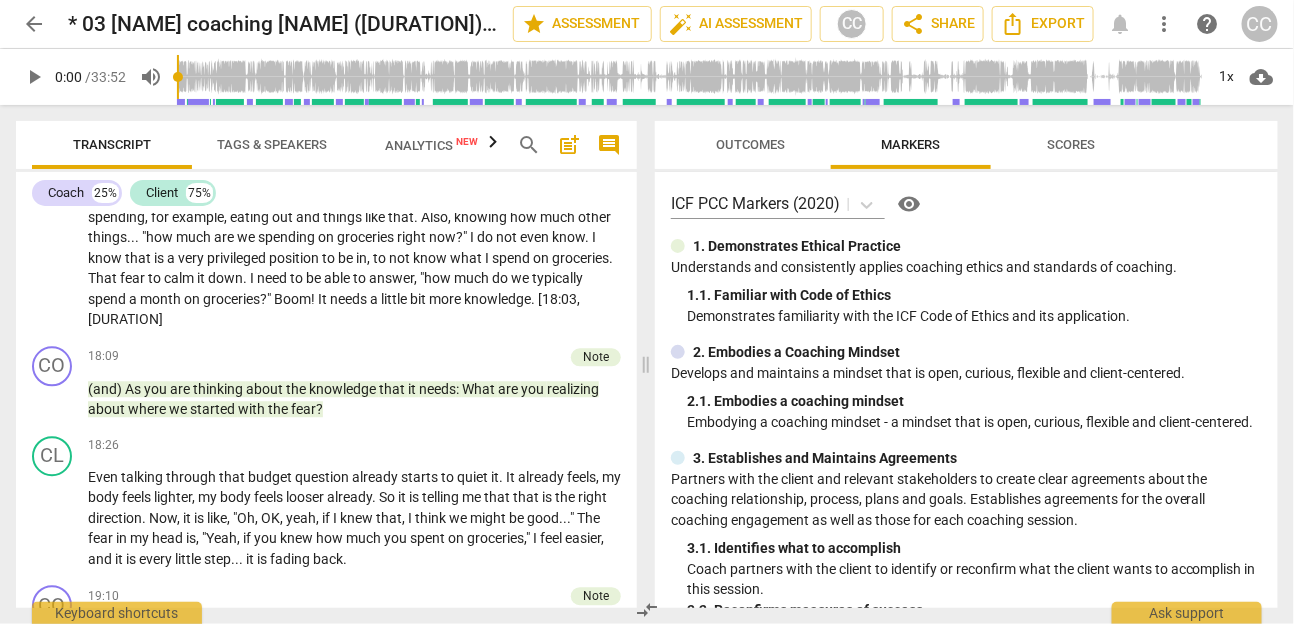 scroll, scrollTop: 3966, scrollLeft: 0, axis: vertical 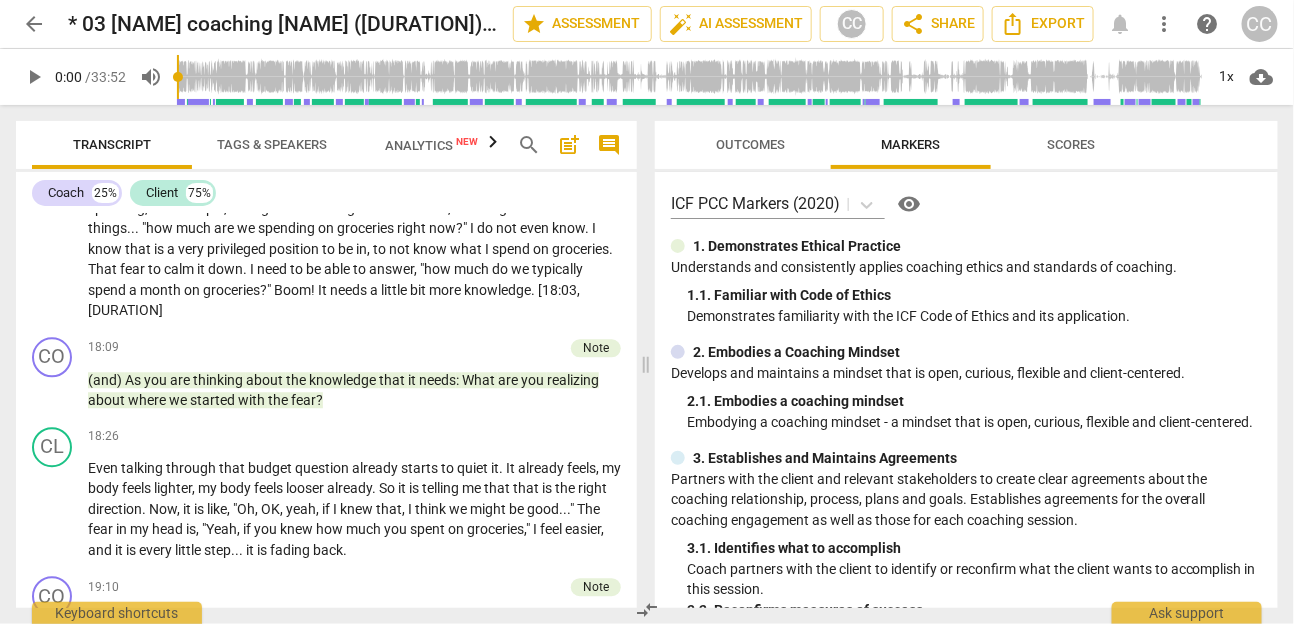 click on "arrow_back" at bounding box center [34, 24] 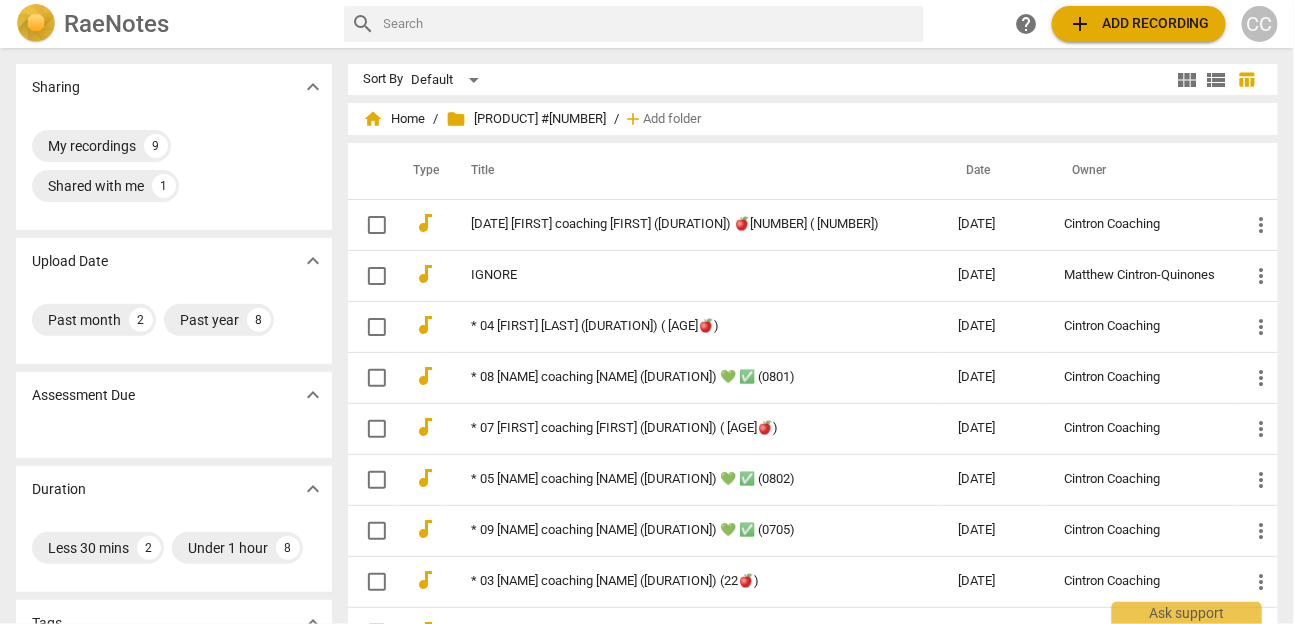 click on "Sort By Default" at bounding box center (768, 79) 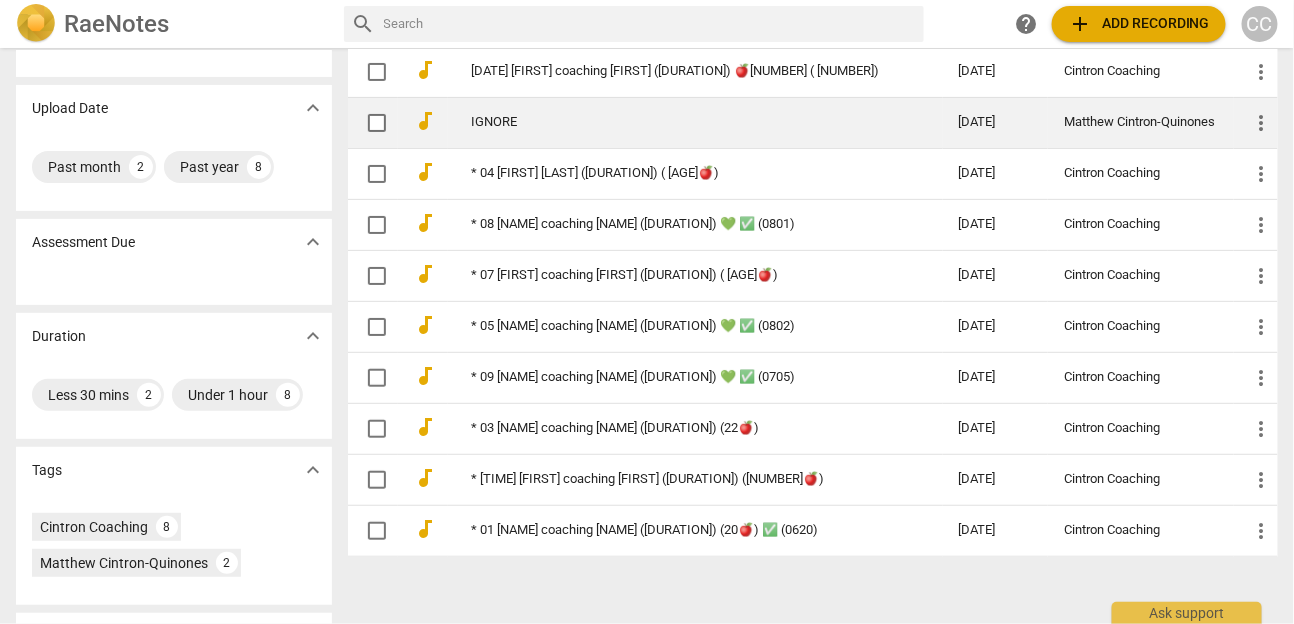 scroll, scrollTop: 166, scrollLeft: 0, axis: vertical 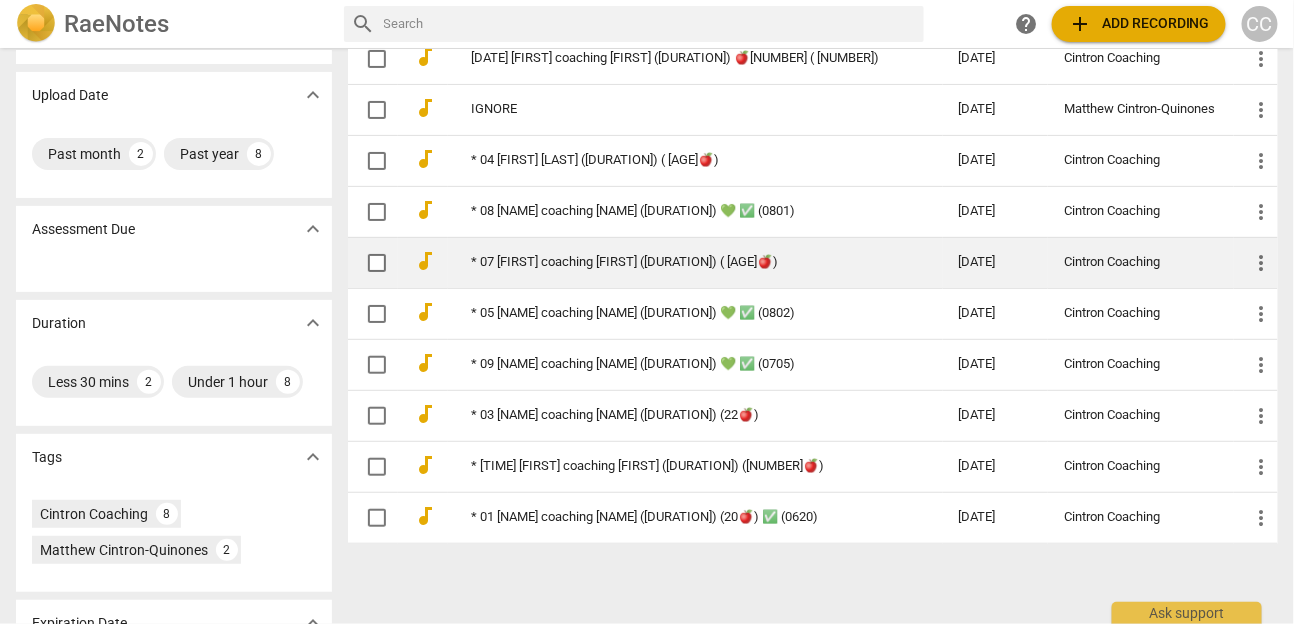 click on "[TIME] [NAME] ([DURATION])" at bounding box center [679, 262] 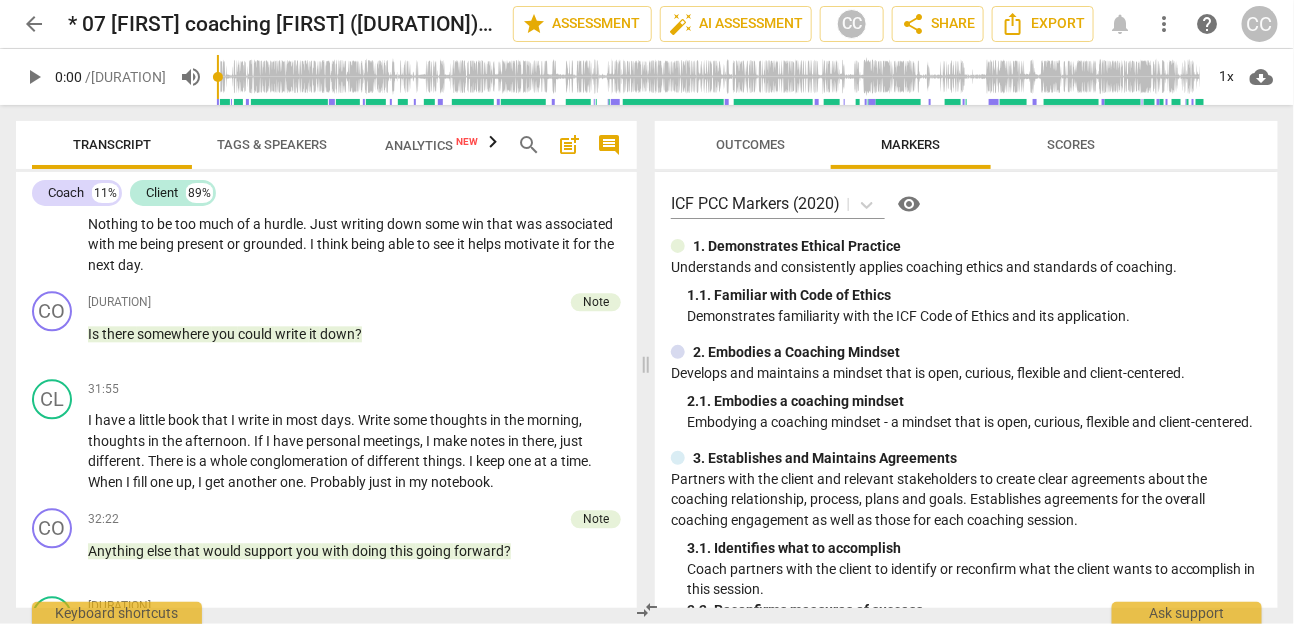 scroll, scrollTop: 6869, scrollLeft: 0, axis: vertical 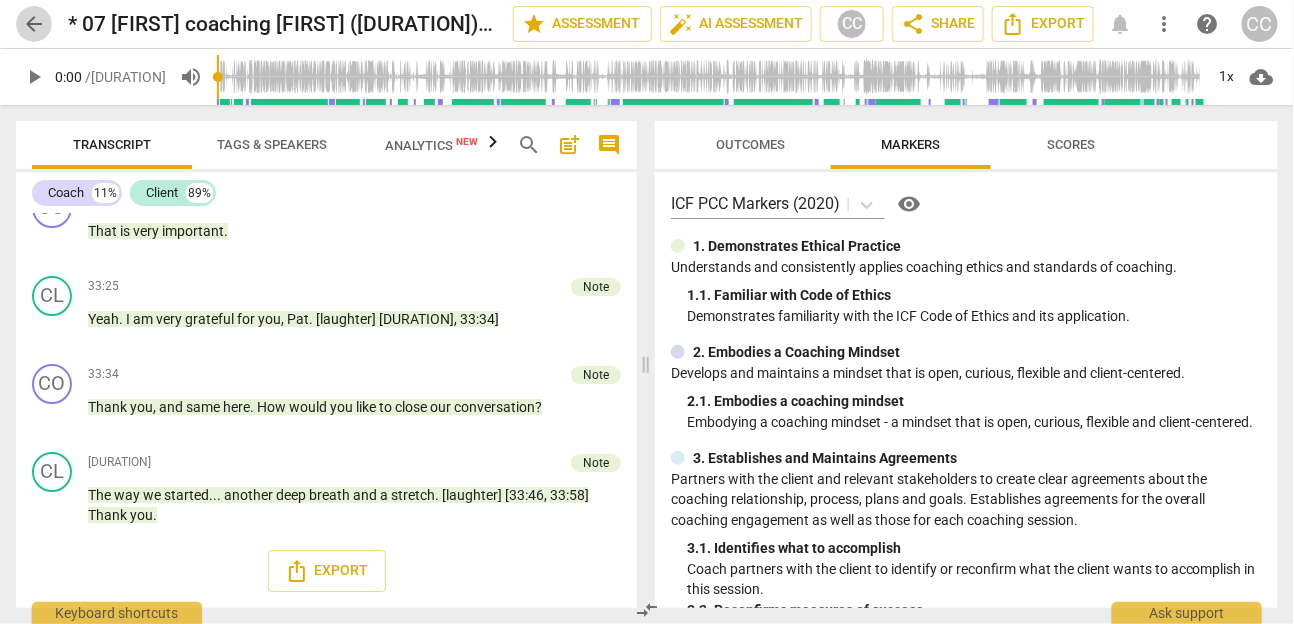 click on "arrow_back" at bounding box center [34, 24] 